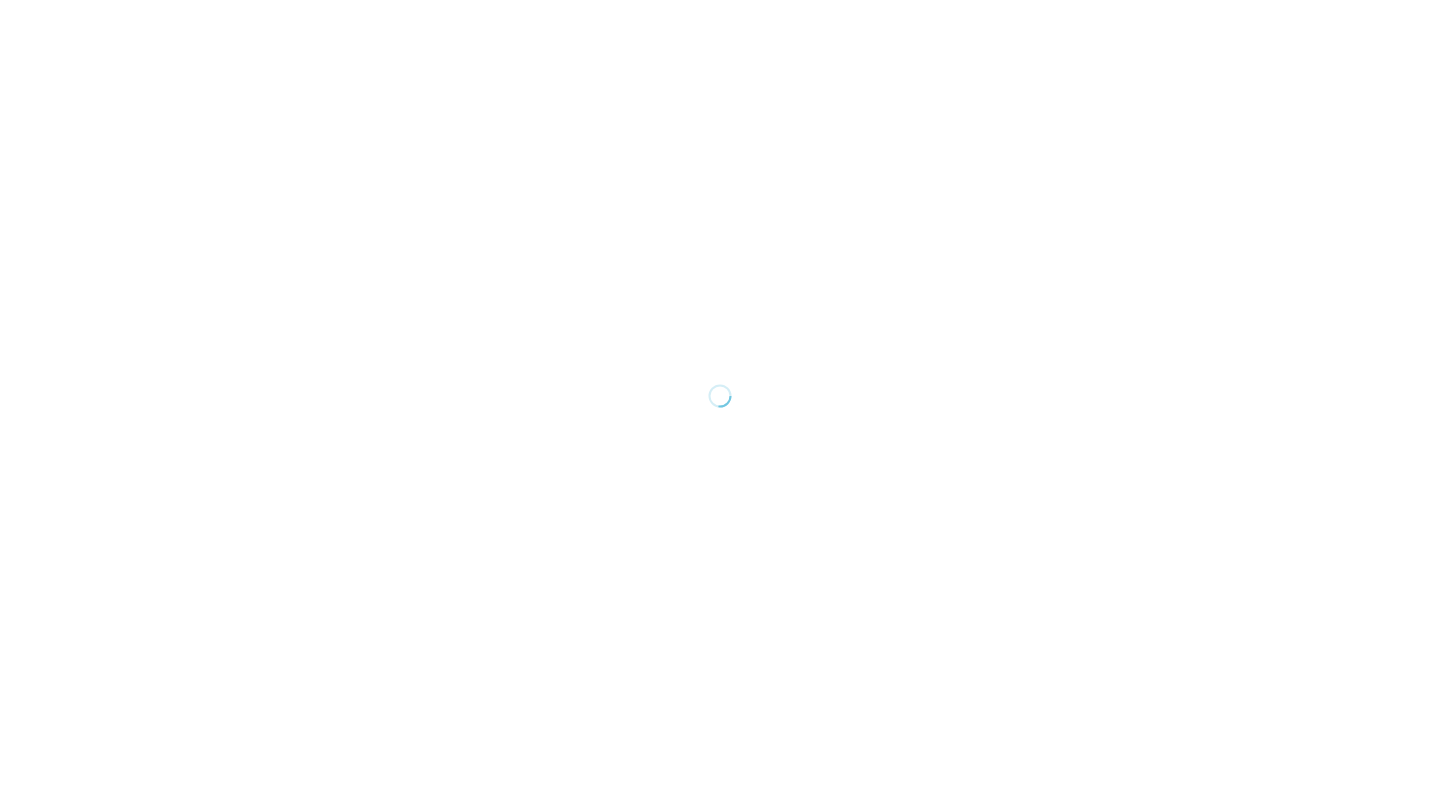 scroll, scrollTop: 0, scrollLeft: 0, axis: both 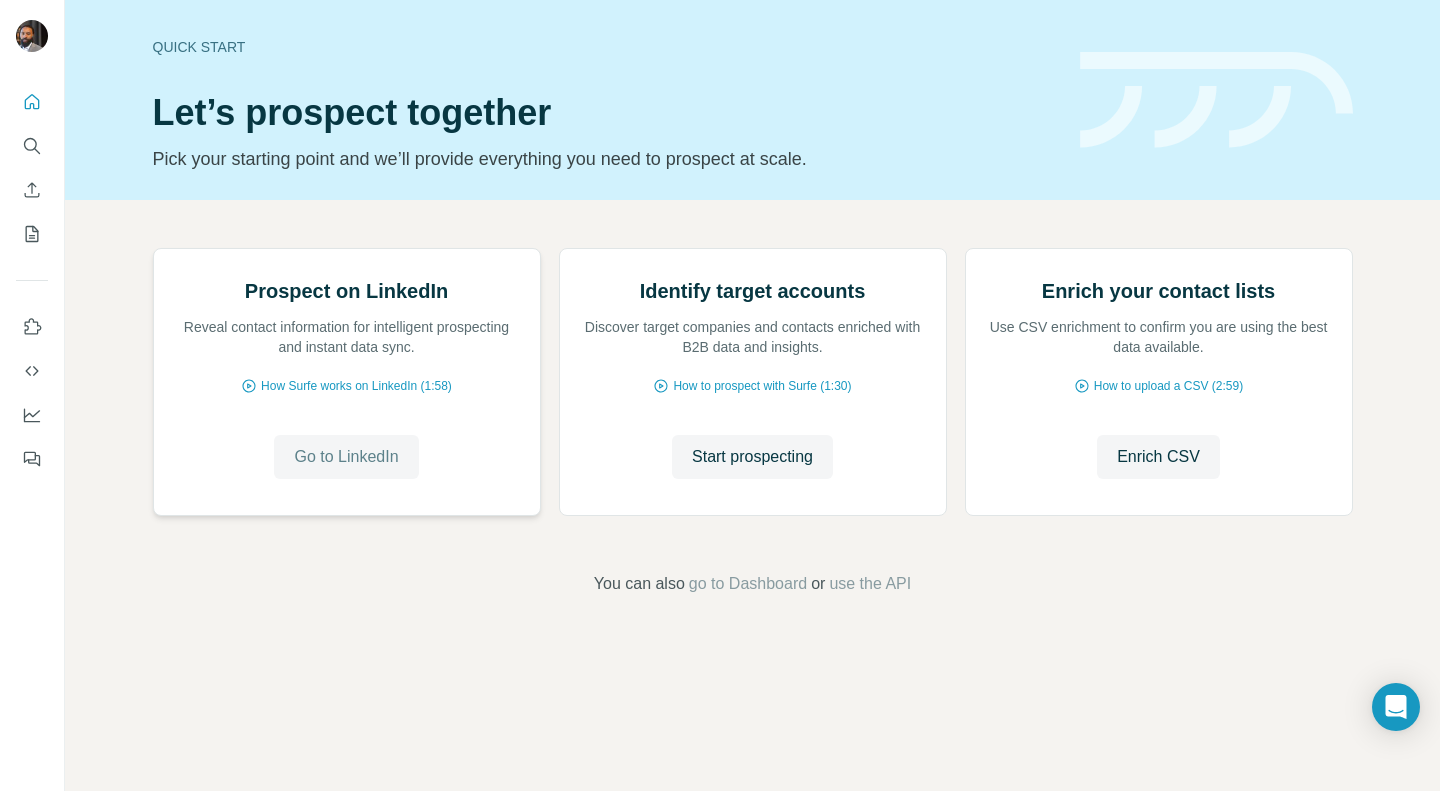 click on "Go to LinkedIn" at bounding box center (346, 457) 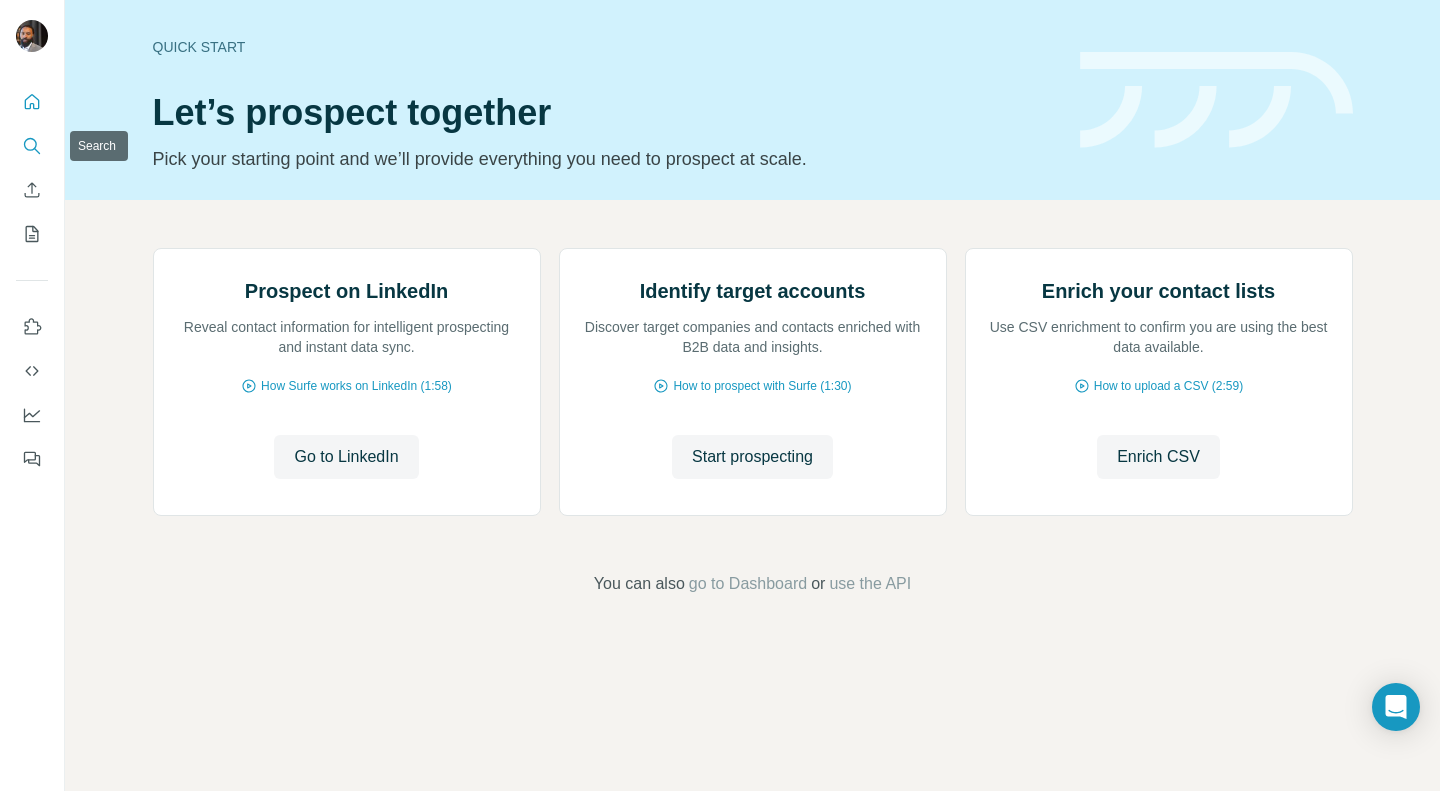 click 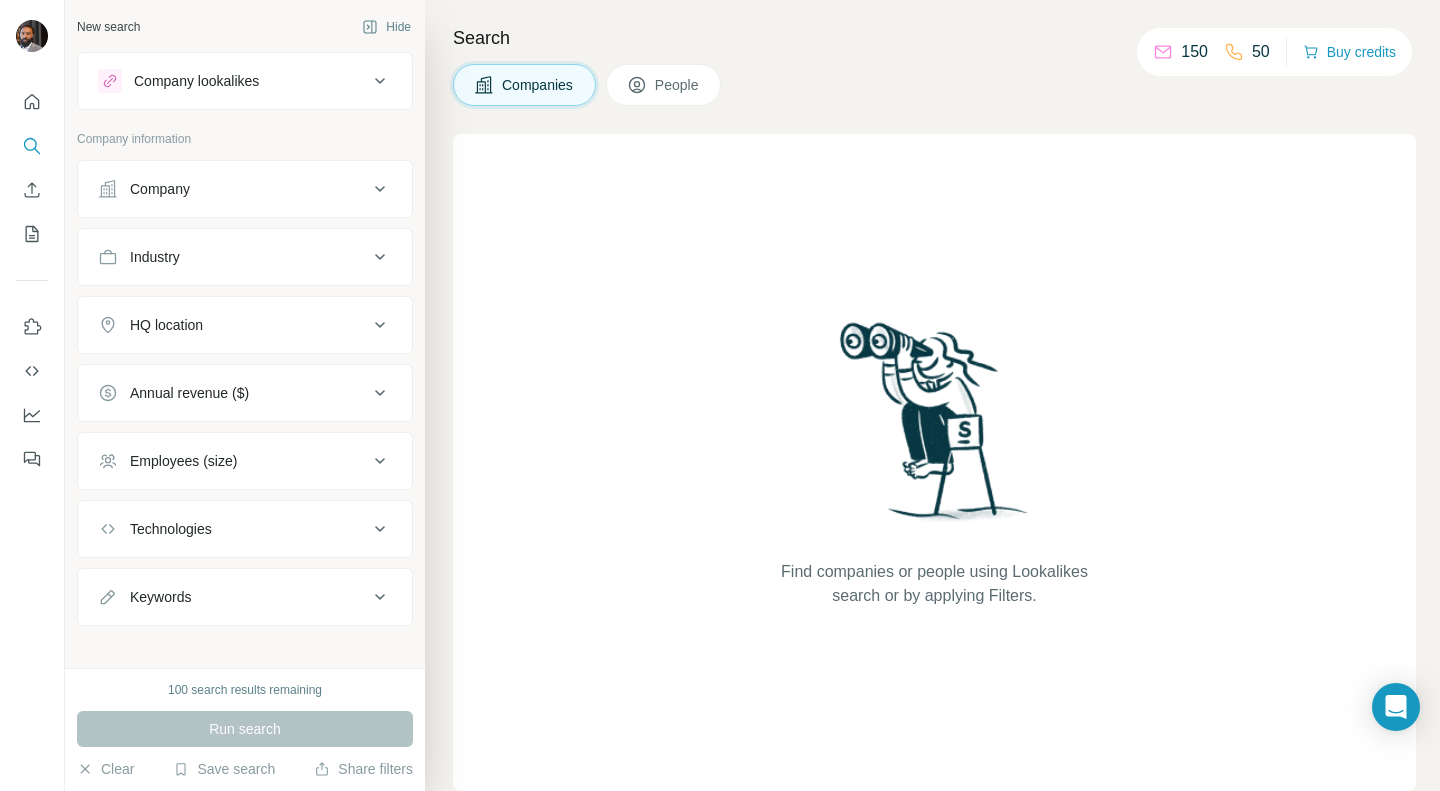 click on "People" at bounding box center [664, 85] 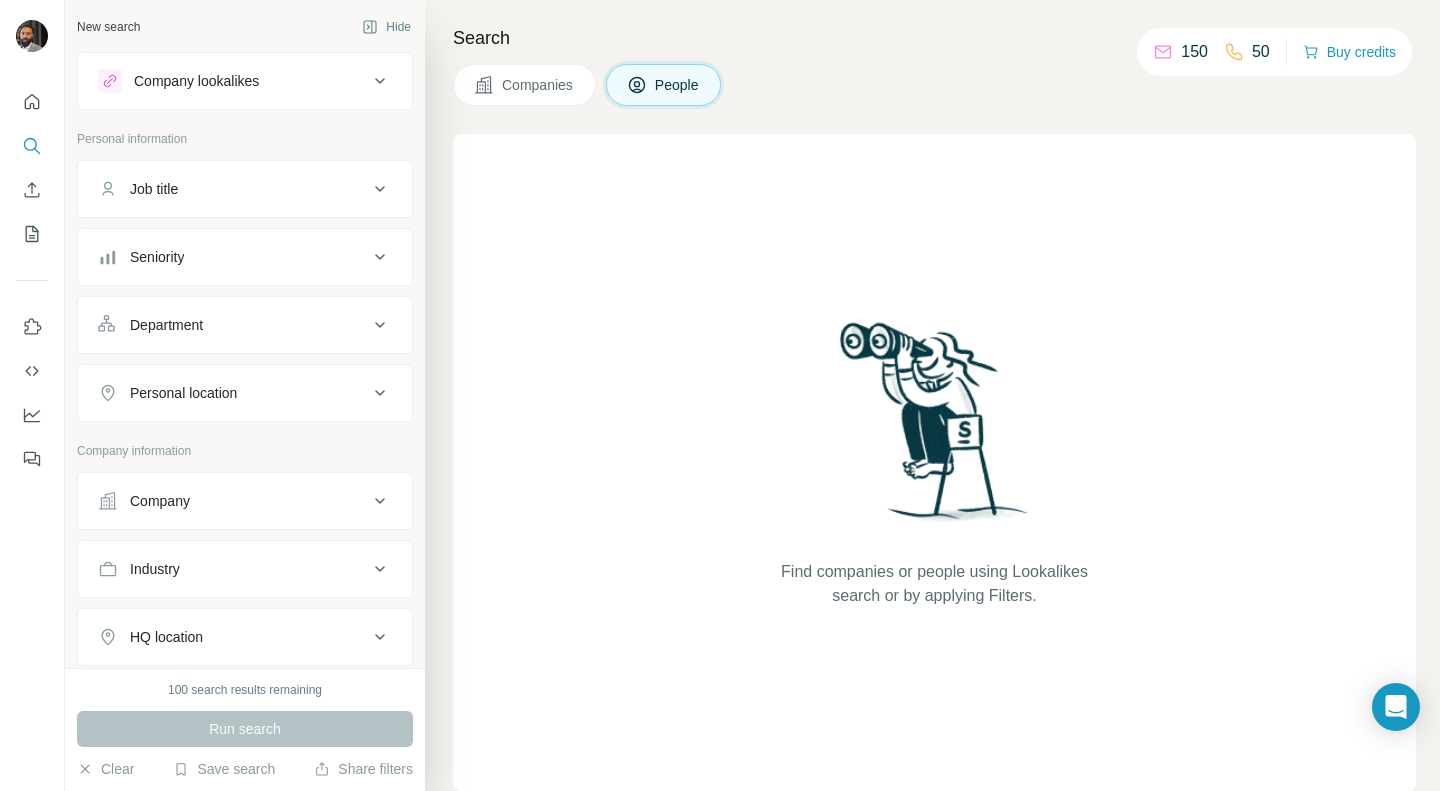 click on "People" at bounding box center (664, 85) 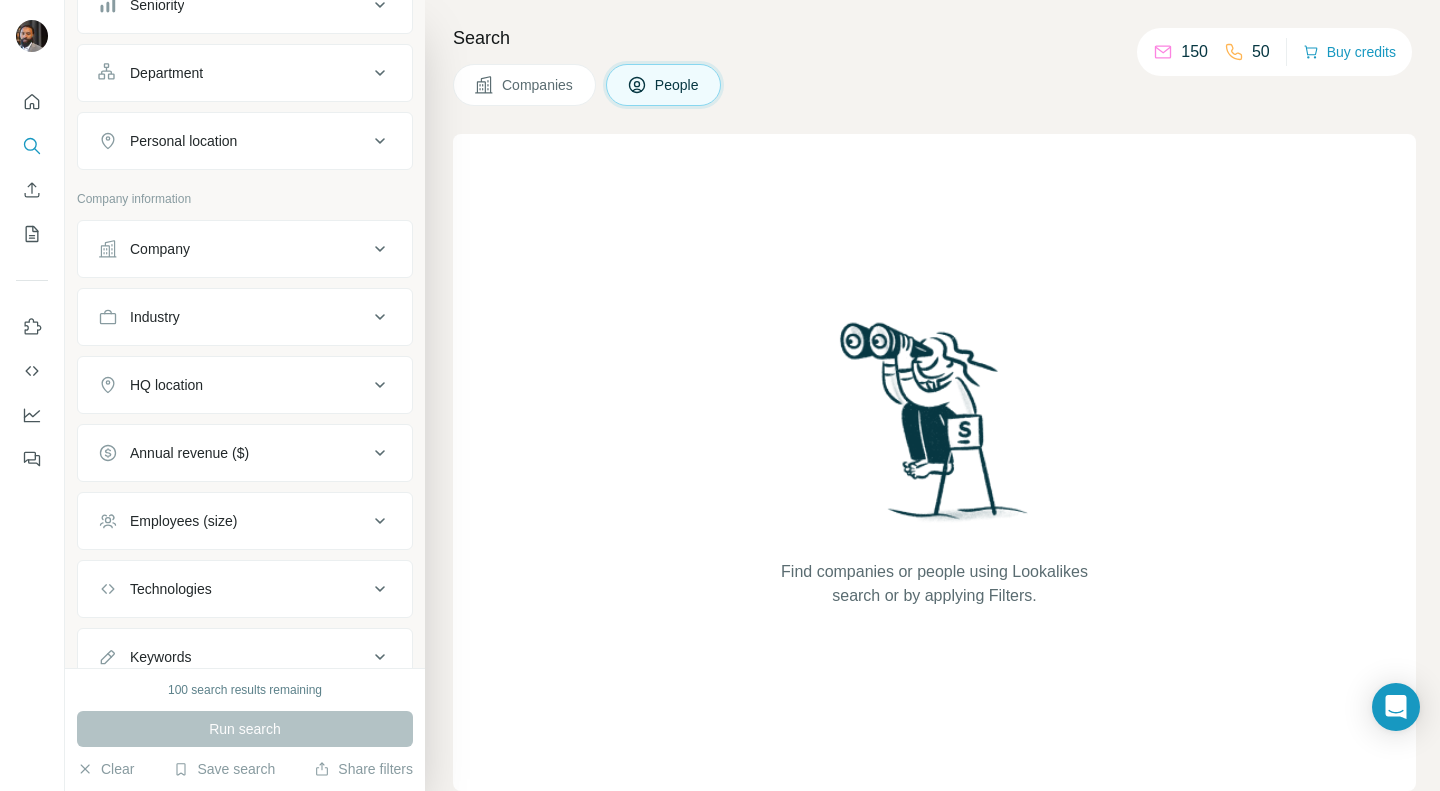 scroll, scrollTop: 0, scrollLeft: 0, axis: both 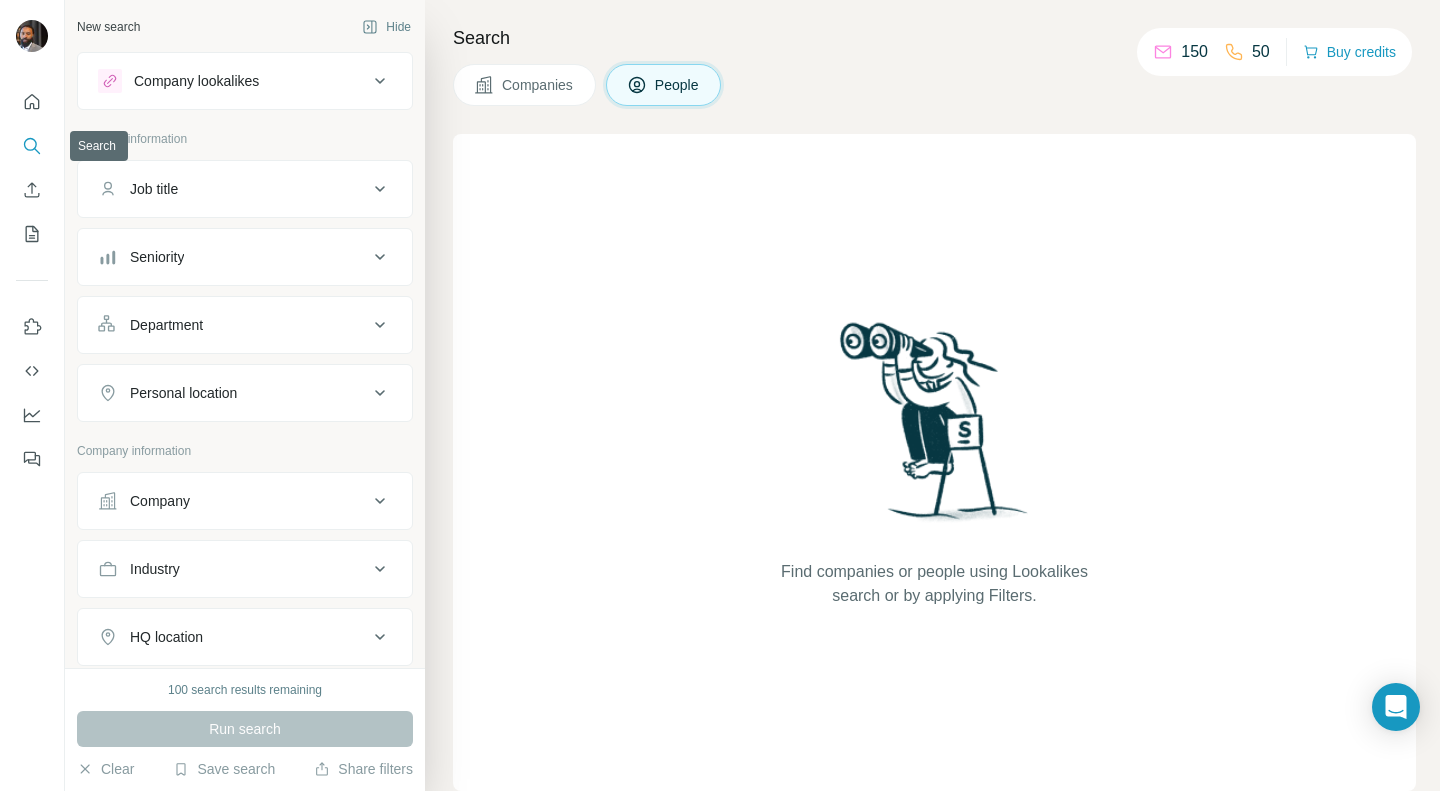 click 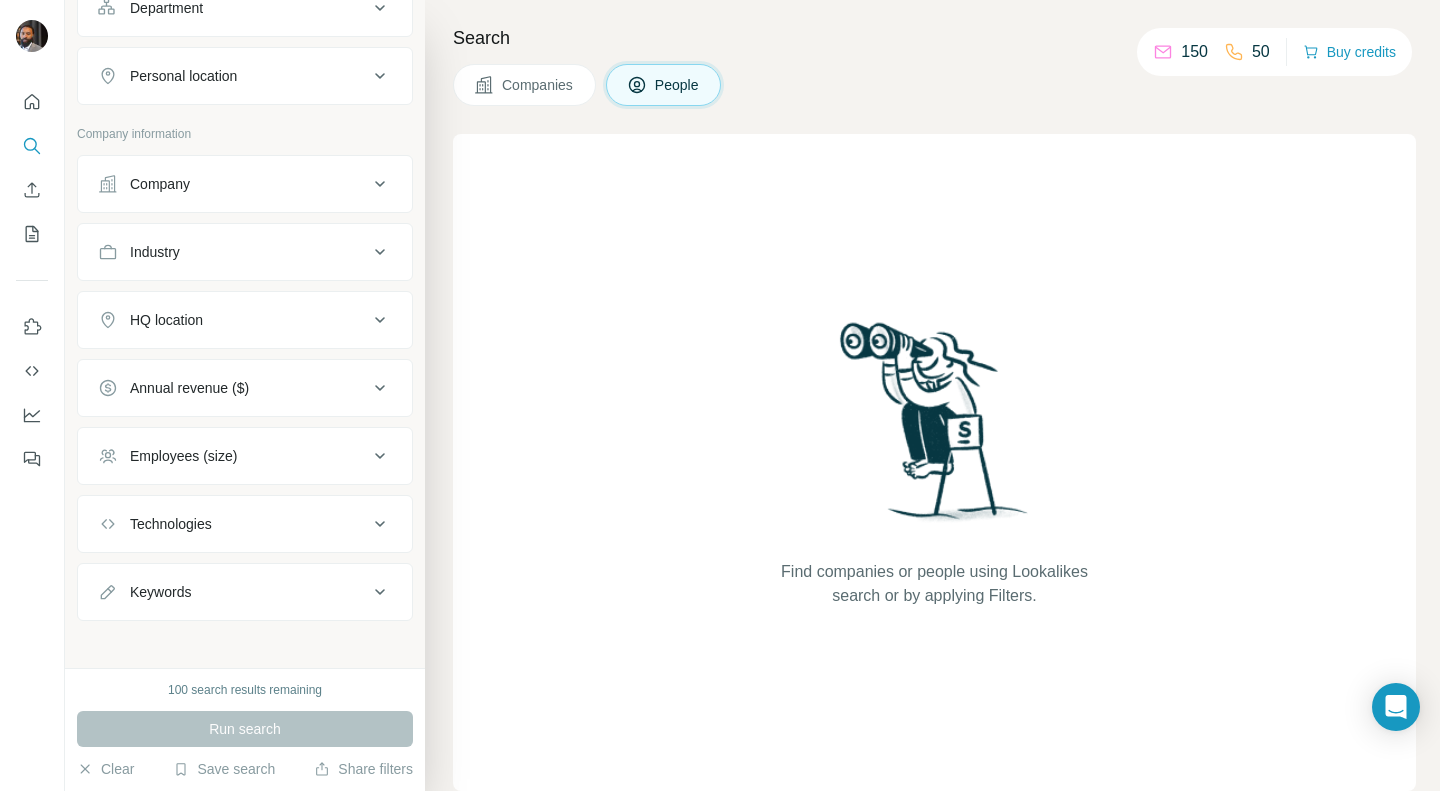 scroll, scrollTop: 0, scrollLeft: 0, axis: both 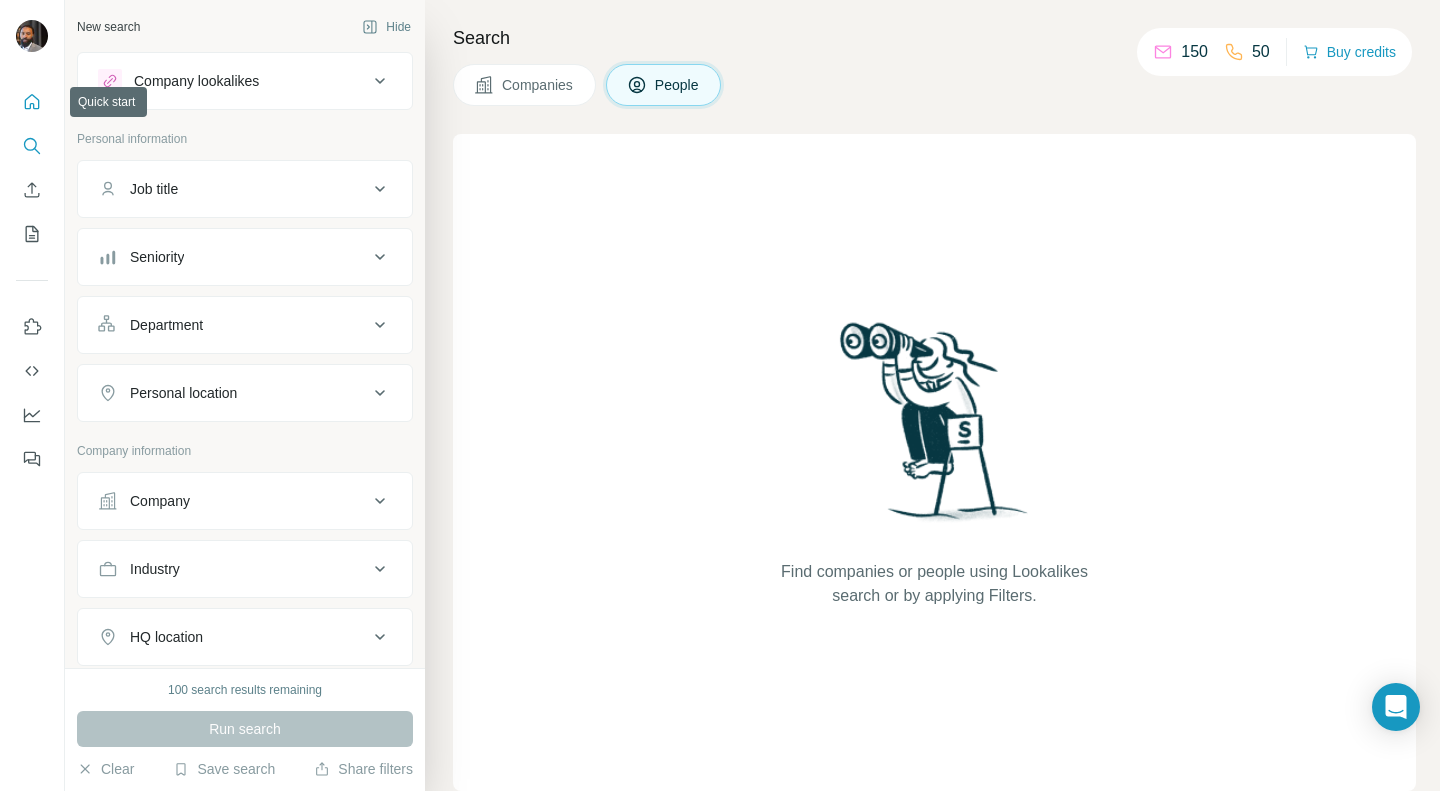 click at bounding box center (32, 102) 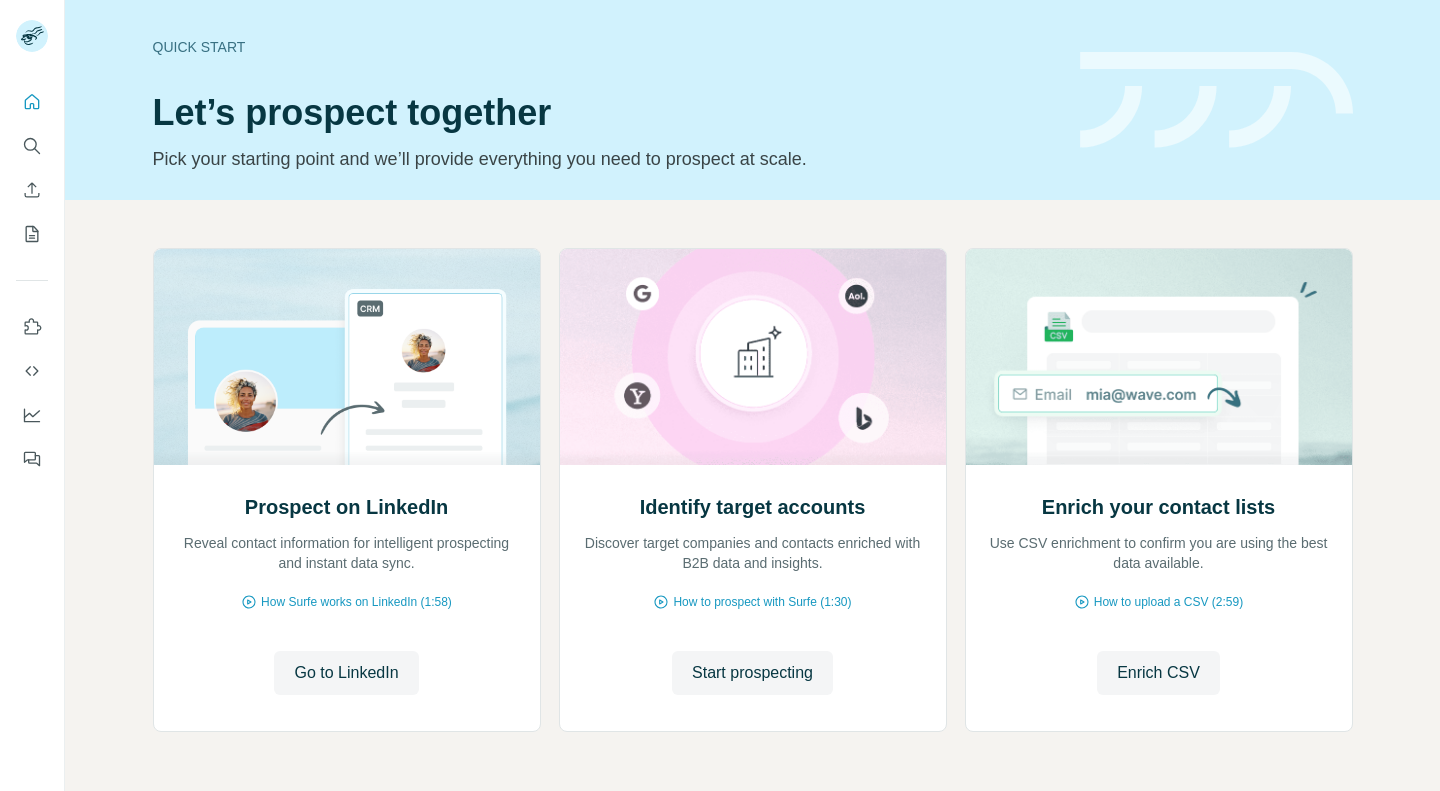 scroll, scrollTop: 0, scrollLeft: 0, axis: both 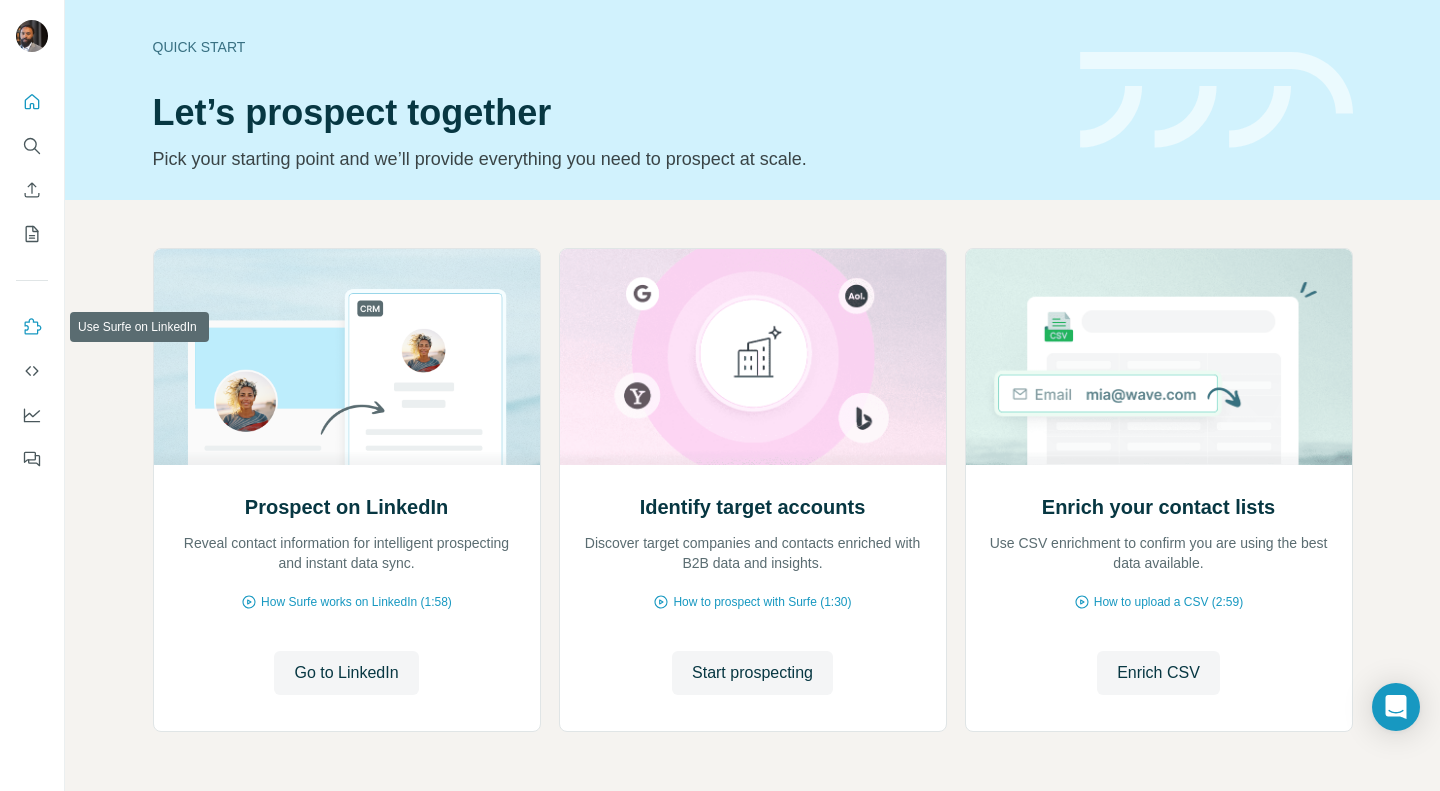 click 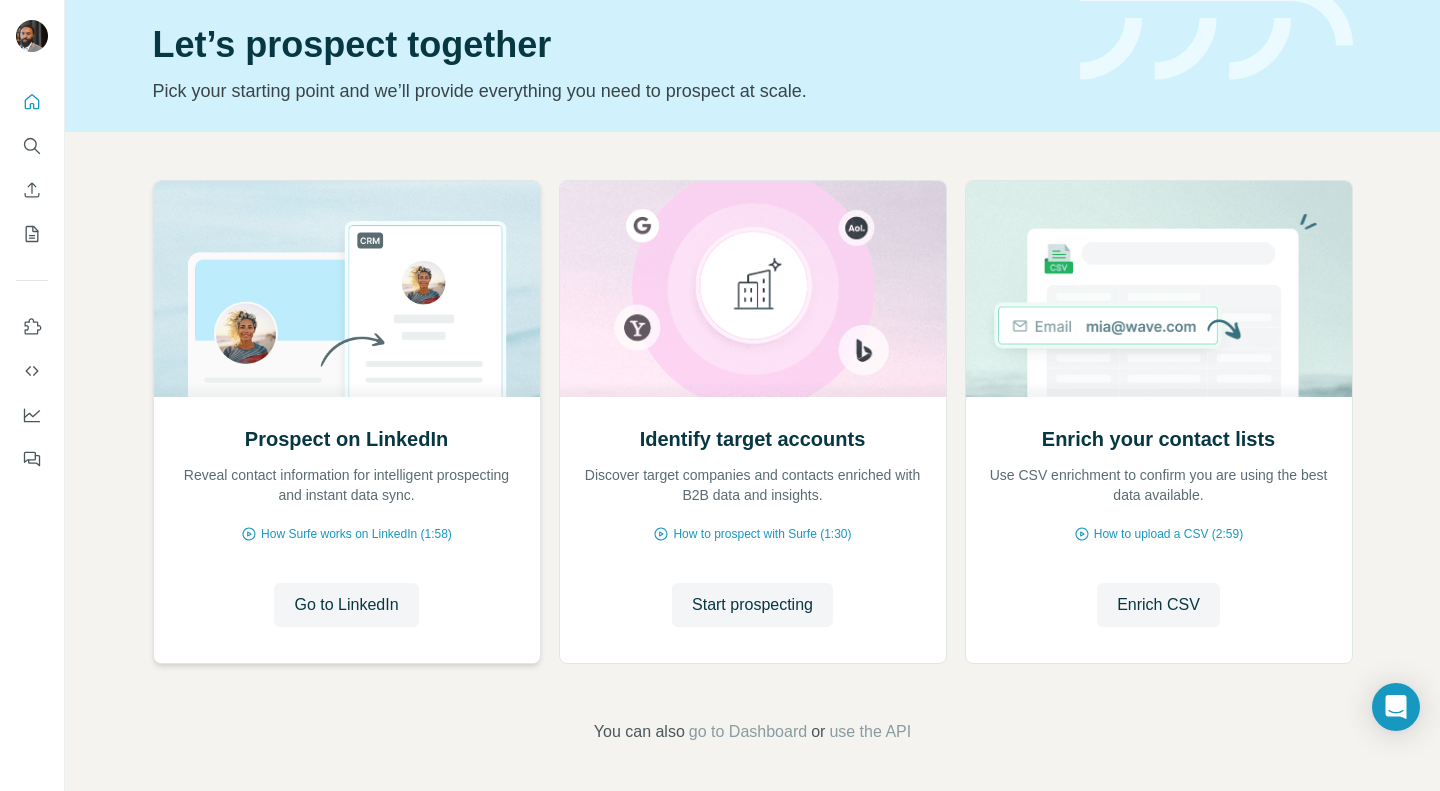 scroll, scrollTop: 0, scrollLeft: 0, axis: both 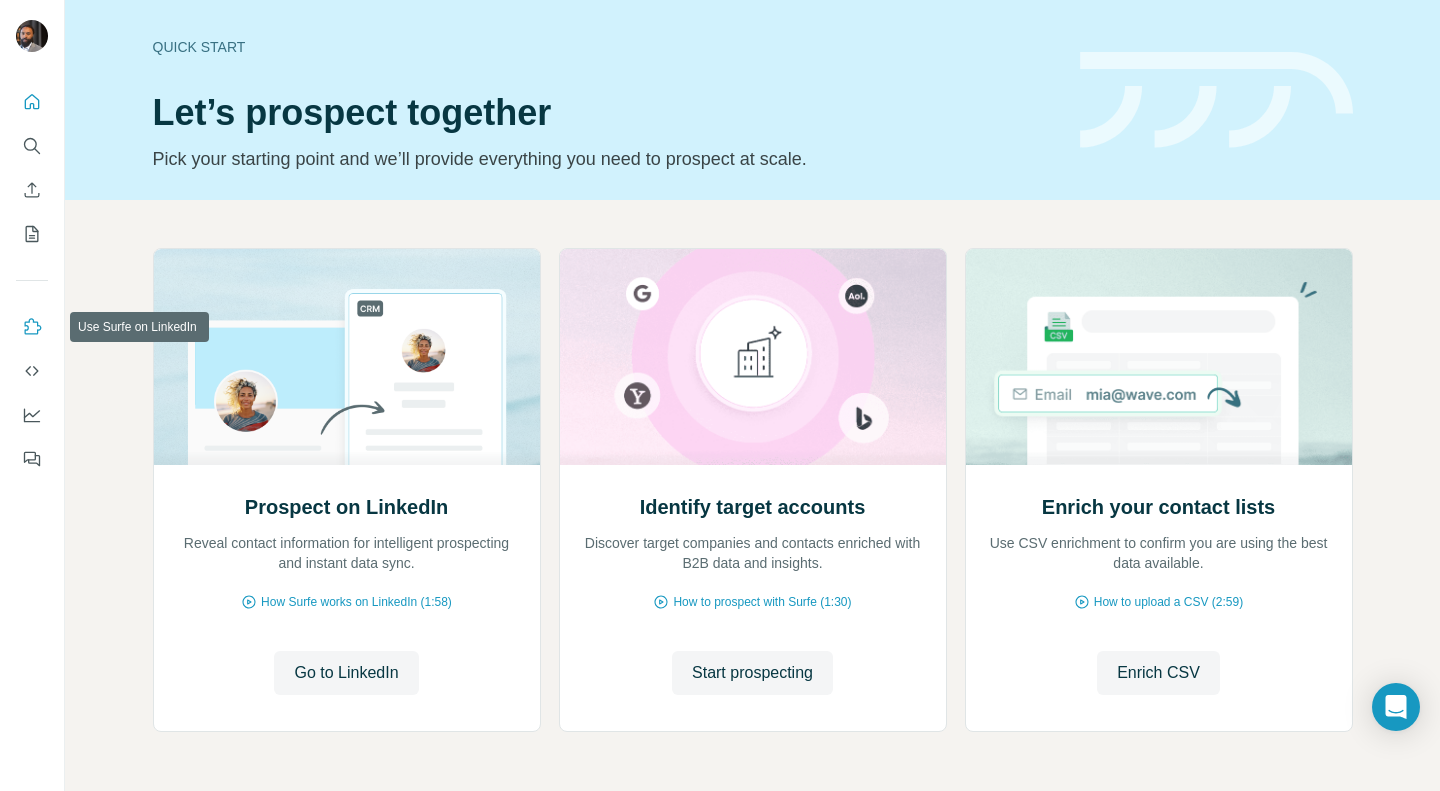 click 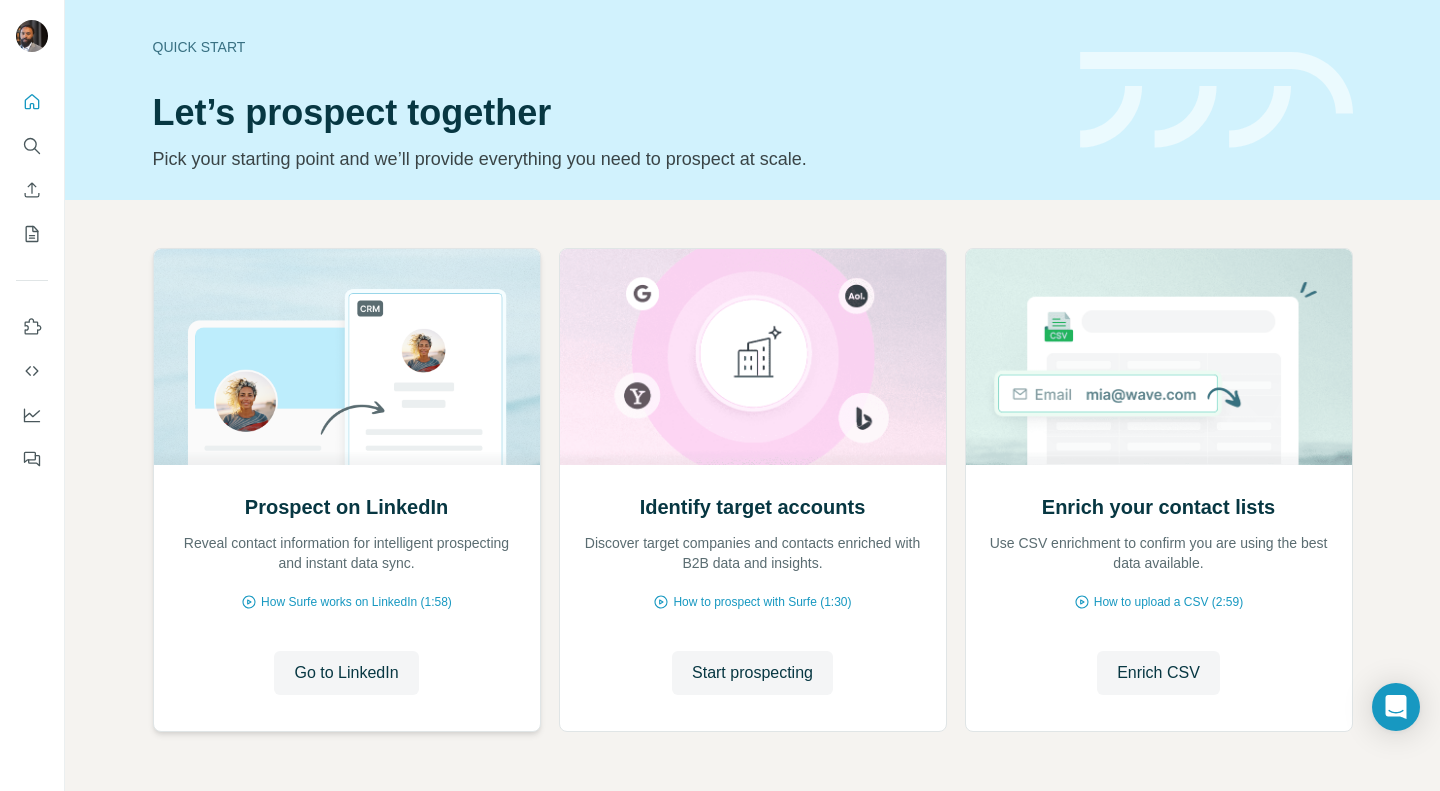 scroll, scrollTop: 49, scrollLeft: 0, axis: vertical 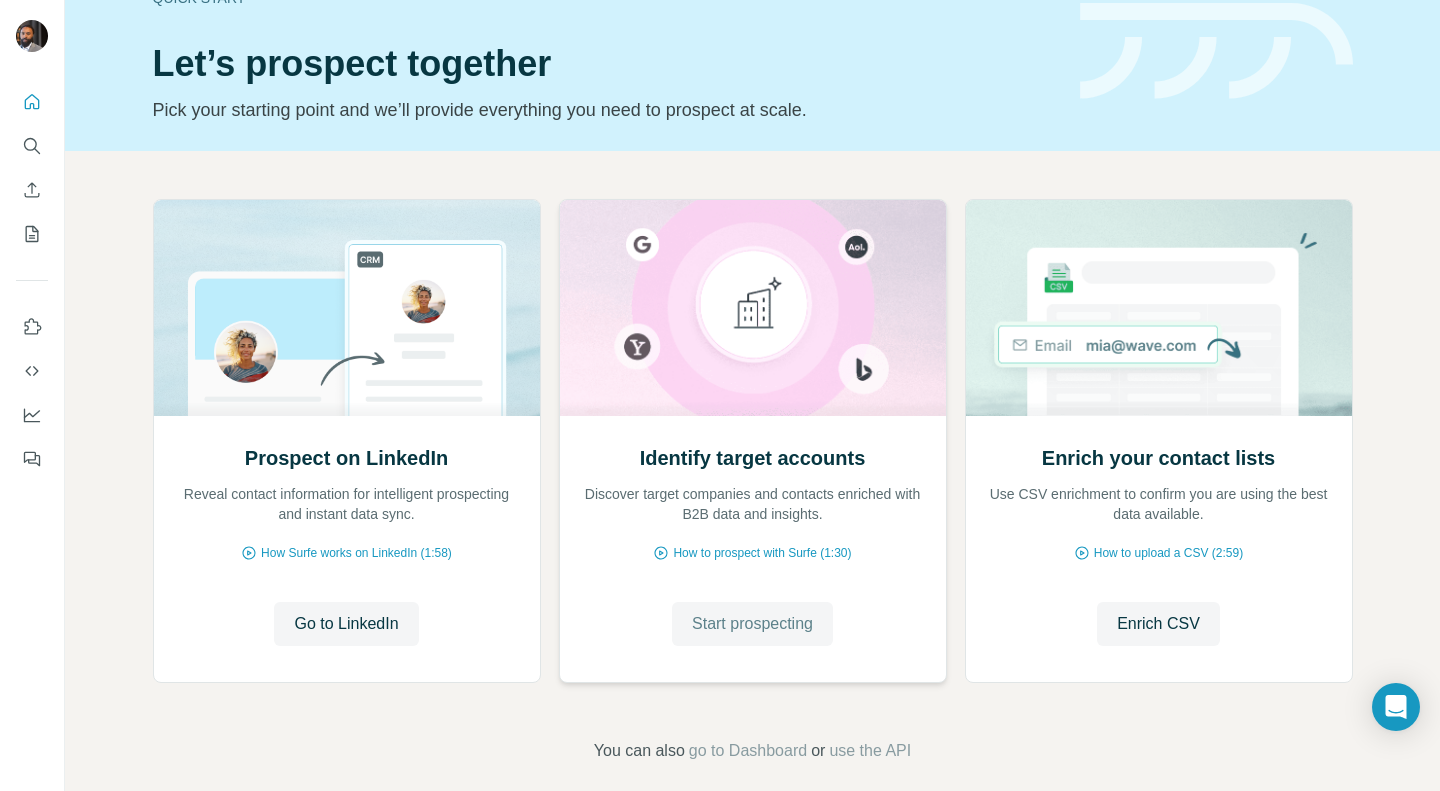 click on "Start prospecting" at bounding box center (752, 624) 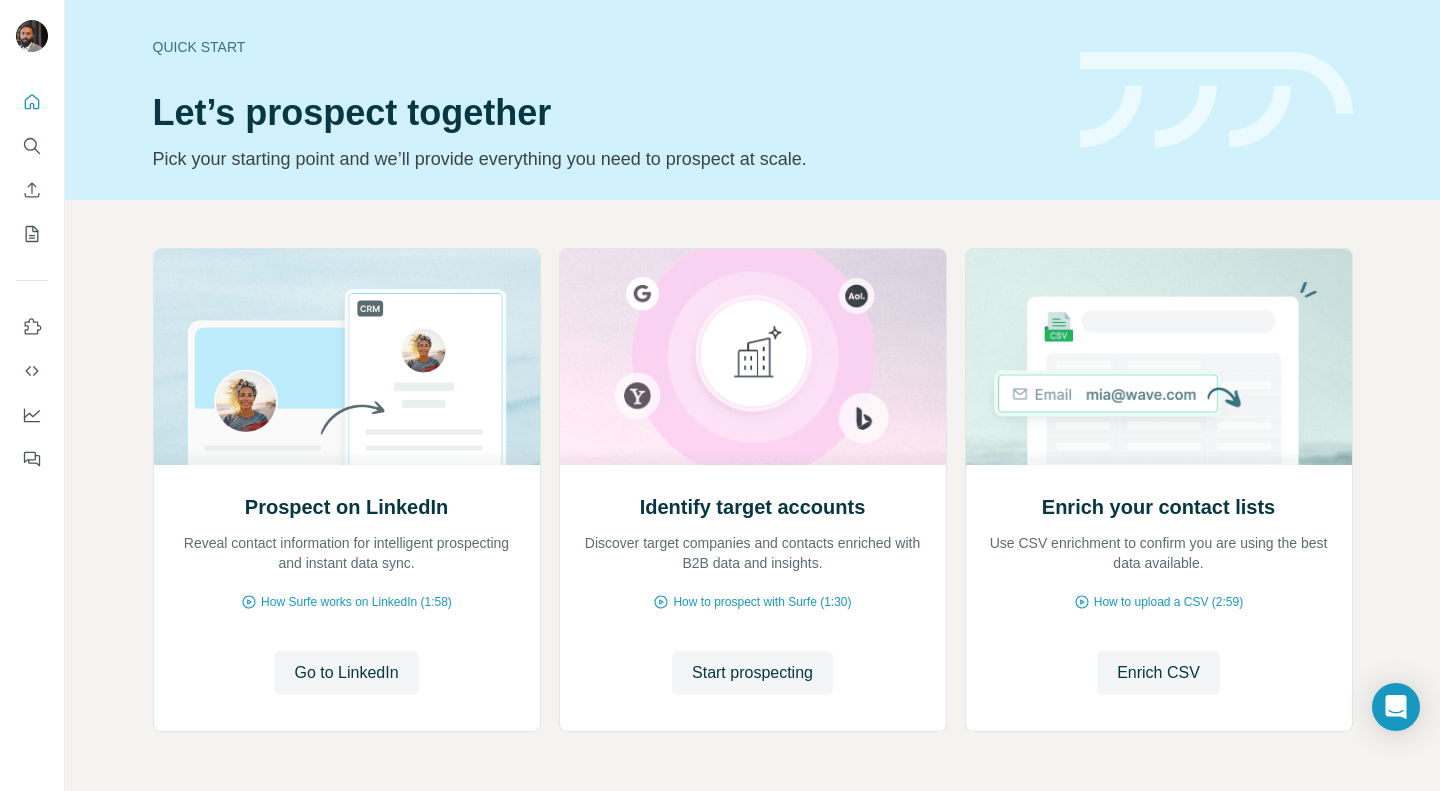 scroll, scrollTop: 68, scrollLeft: 0, axis: vertical 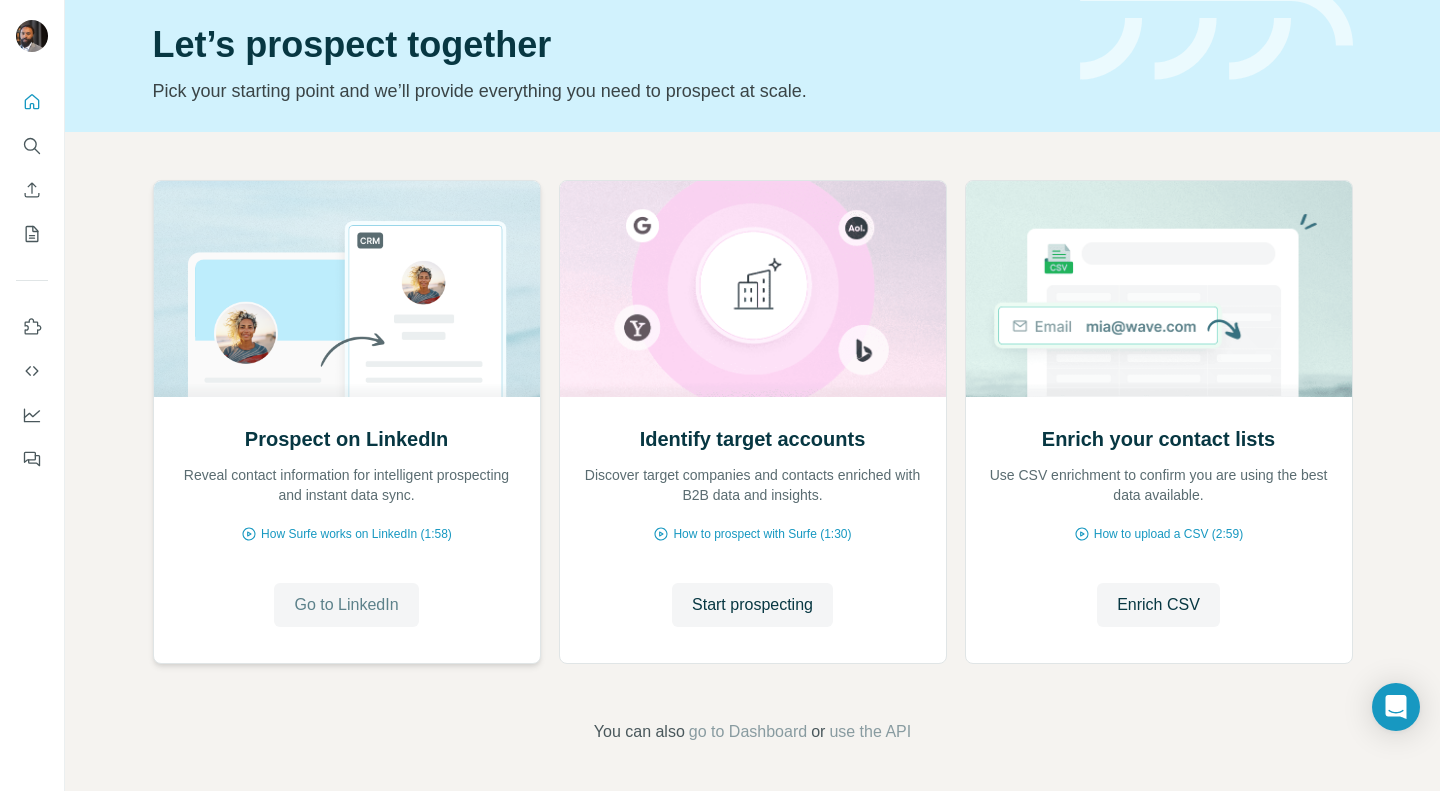 click on "Go to LinkedIn" at bounding box center (346, 605) 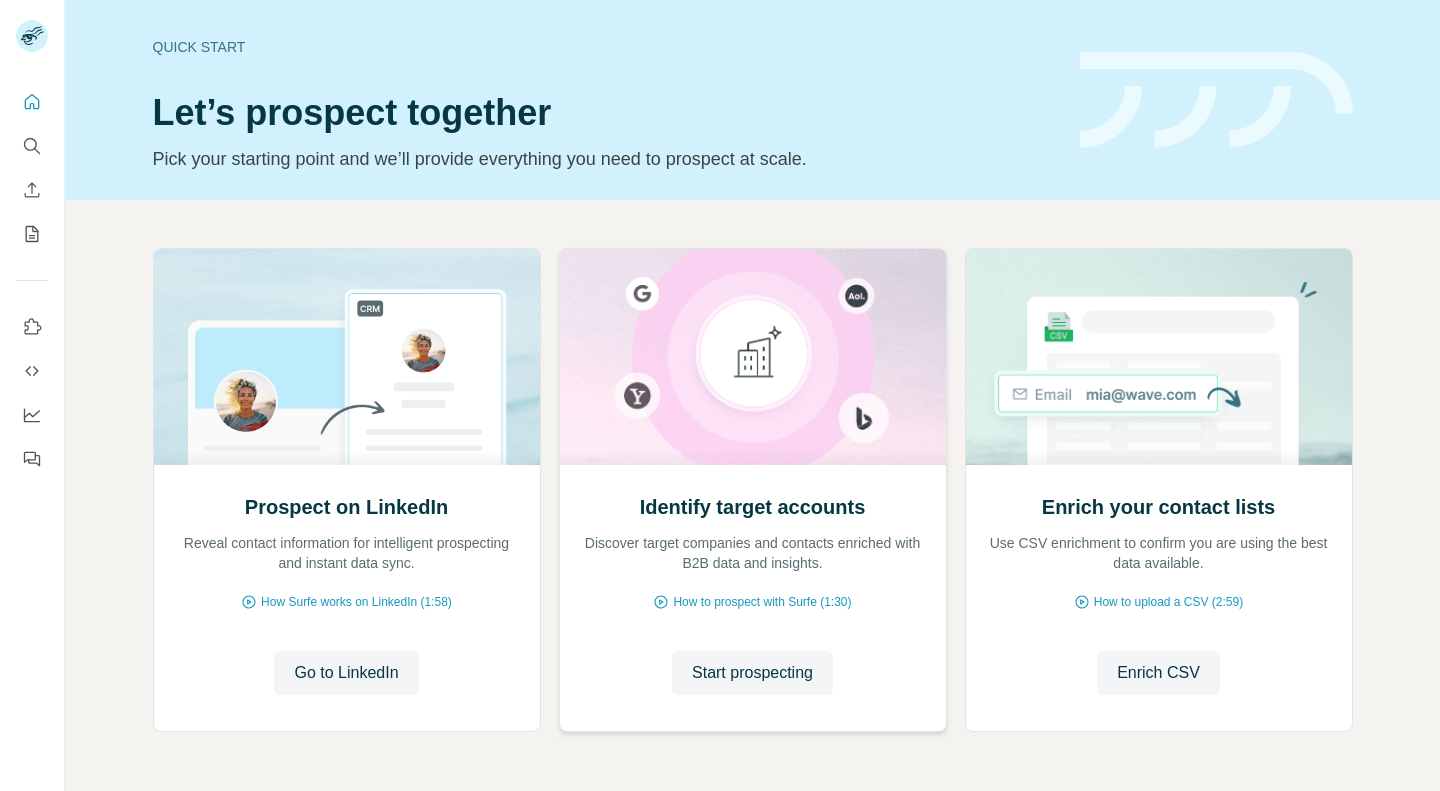 scroll, scrollTop: 0, scrollLeft: 0, axis: both 